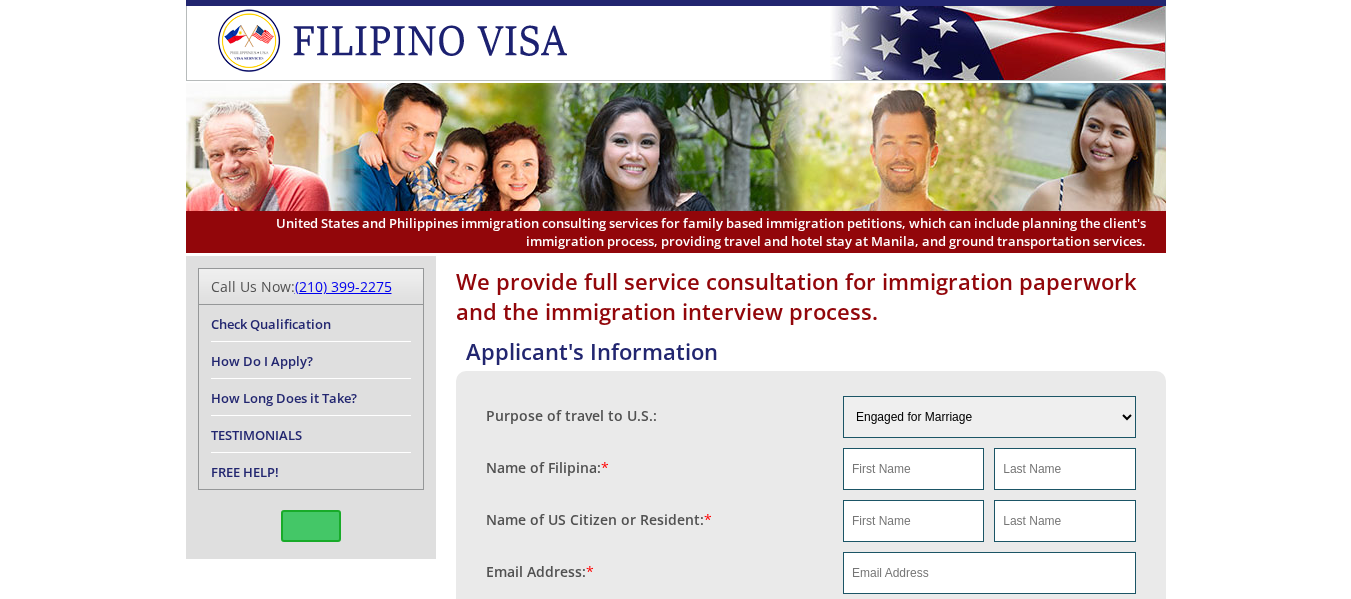 scroll, scrollTop: 0, scrollLeft: 0, axis: both 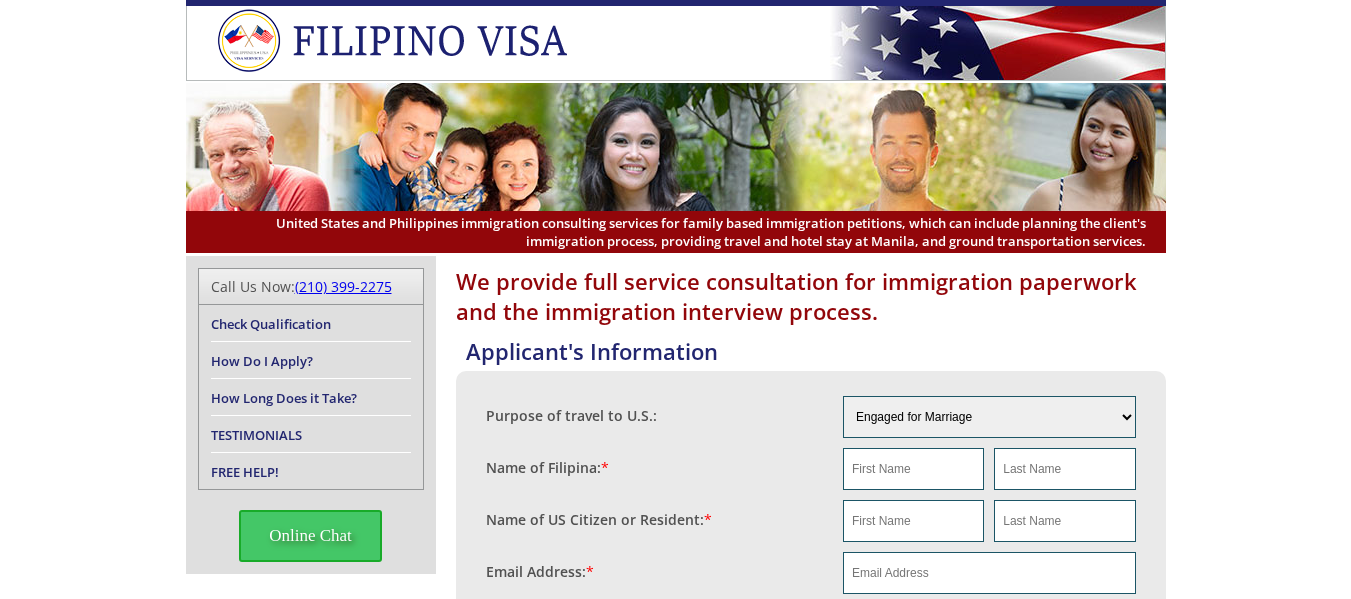 click on "We provide full service consultation for immigration paperwork and the immigration interview process.
Applicant's Information
Purpose of travel to U.S.:
Engaged for Marriage
Already Married to U.S. Citizen / Resident
For Short Term Visit (Less than 90 days)
For Long Term Visit (More than 90 days)
For A Job
For Family (children, parents, cousins, etc.)
For School (College/University)
For School (K-12) Not Sure Other" at bounding box center (675, 862) 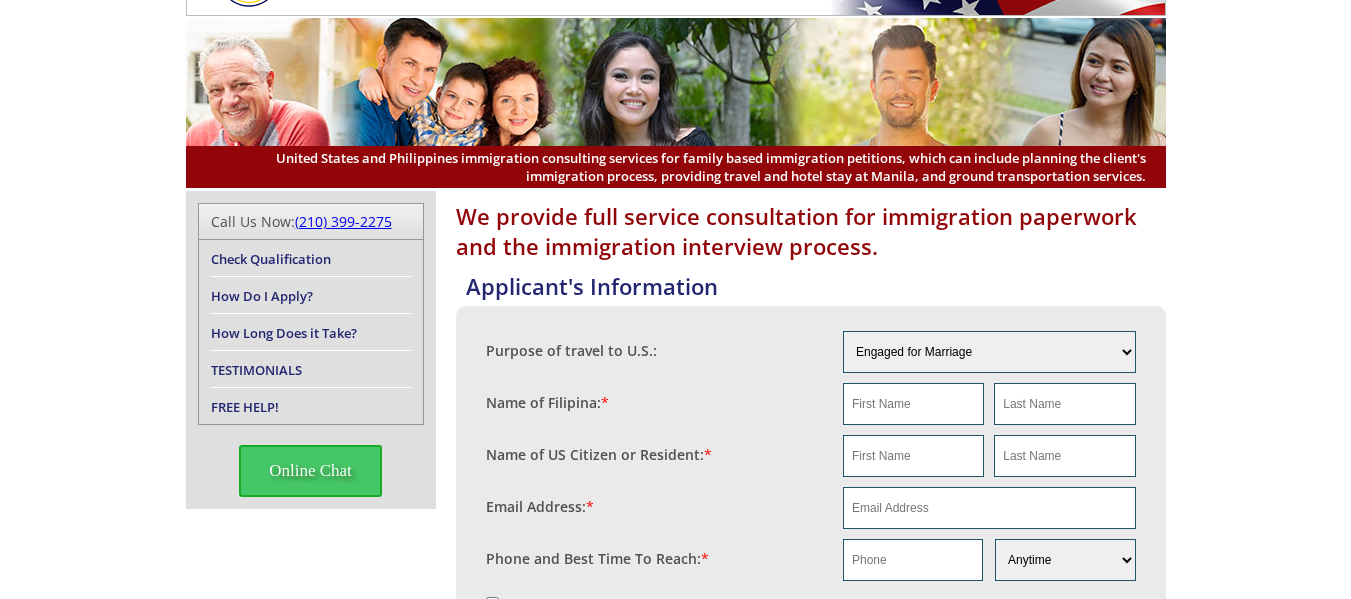 scroll, scrollTop: 100, scrollLeft: 0, axis: vertical 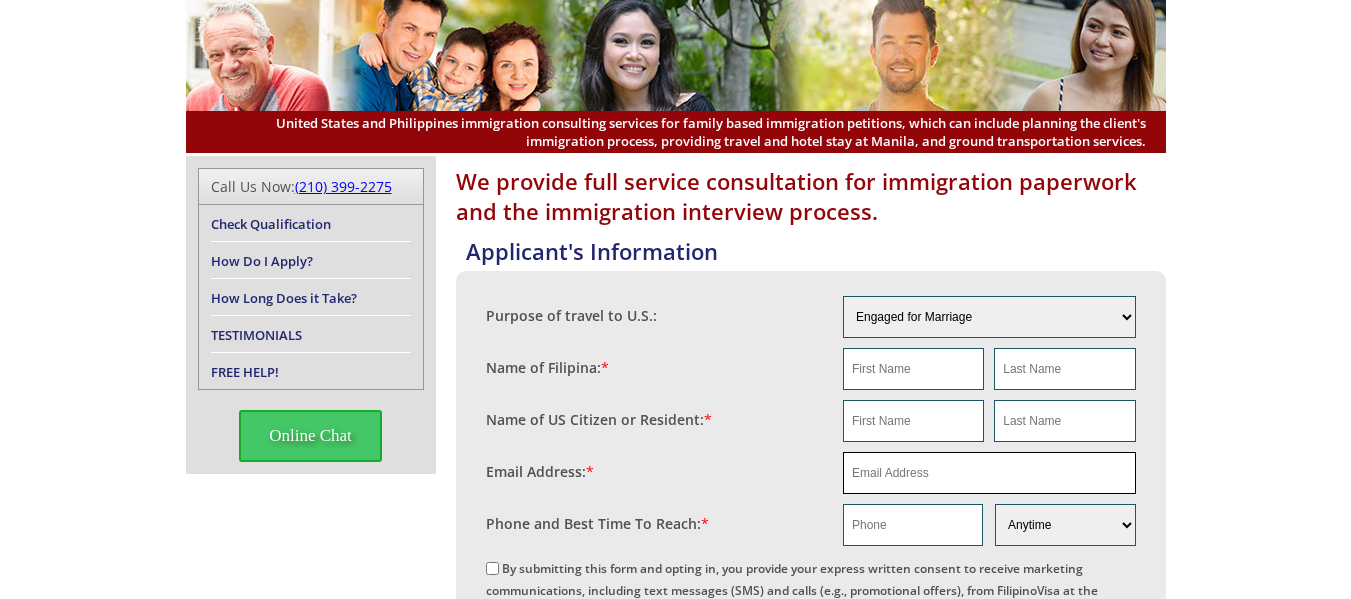 click at bounding box center (989, 473) 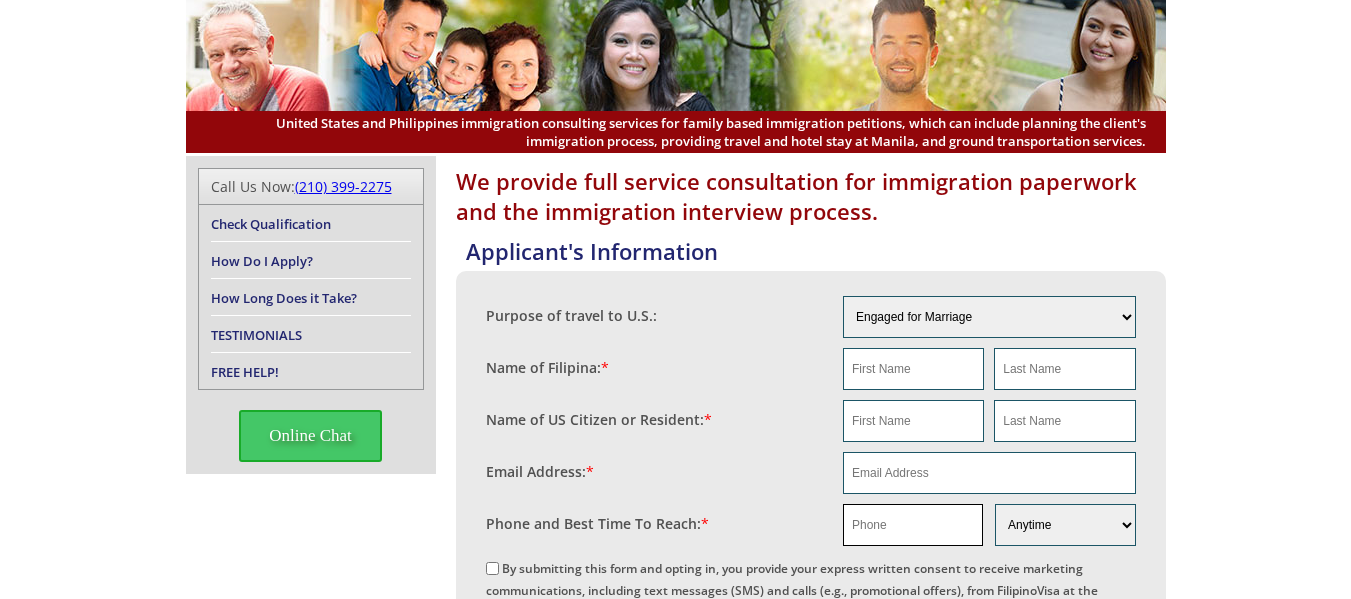 click at bounding box center [913, 525] 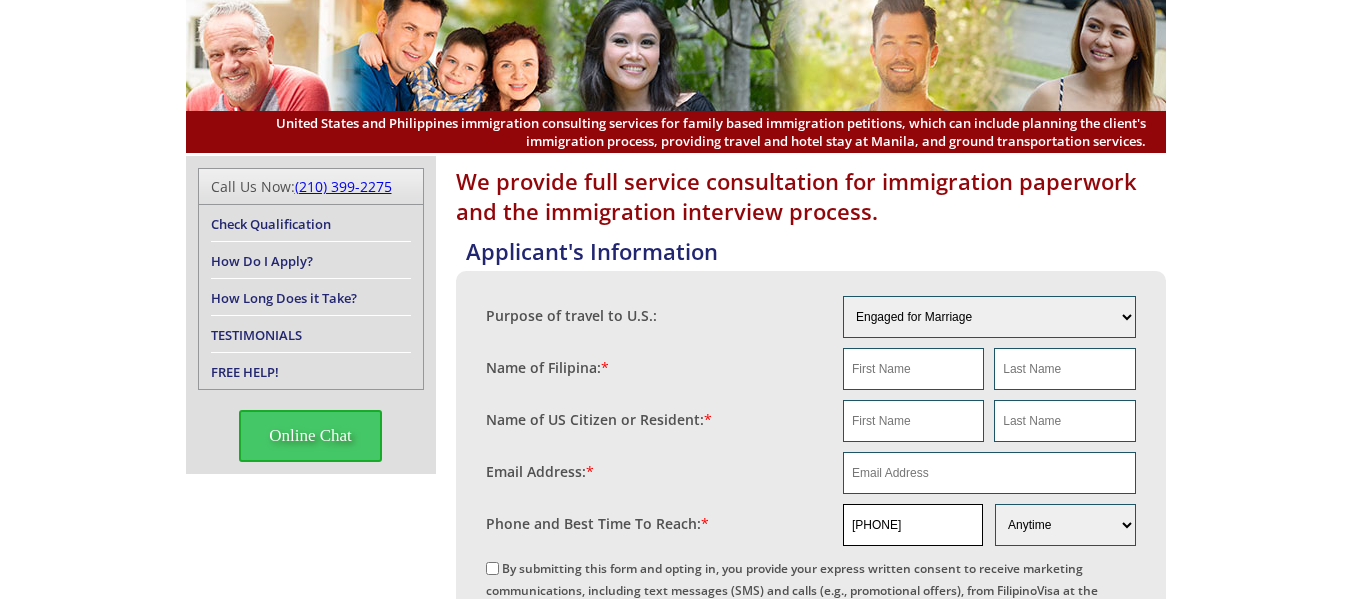 click on "63 970 201 0501" at bounding box center [913, 525] 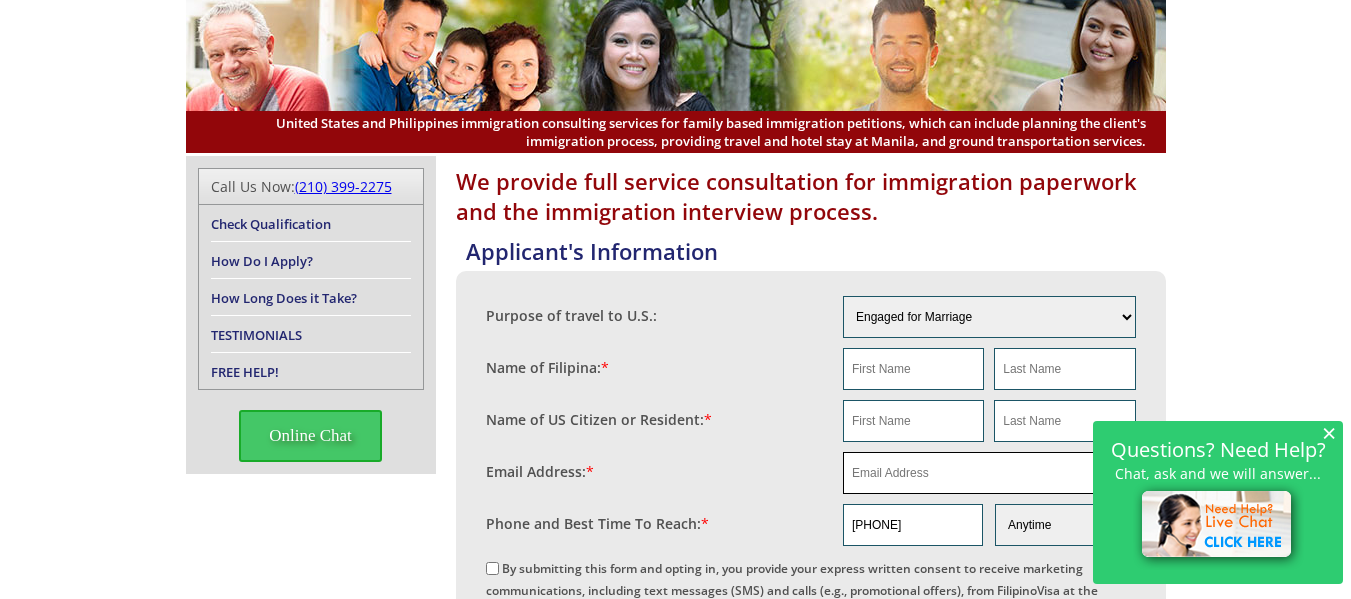 click at bounding box center [989, 473] 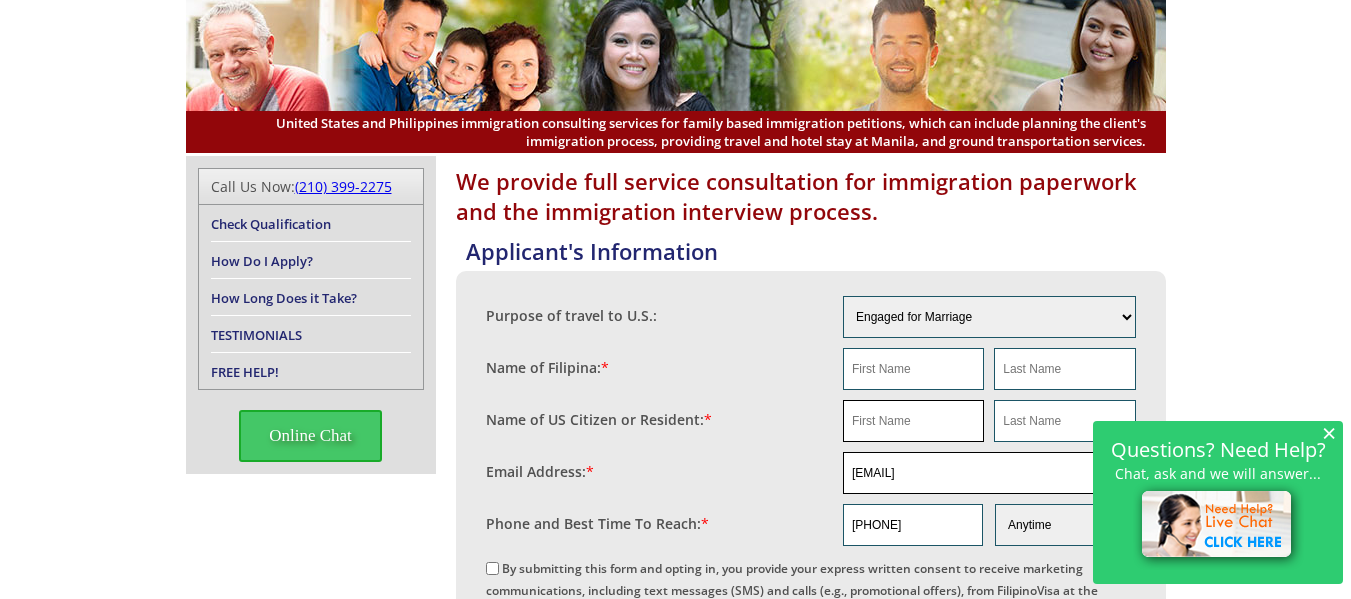 type on "sanchezvie28@gmail.com" 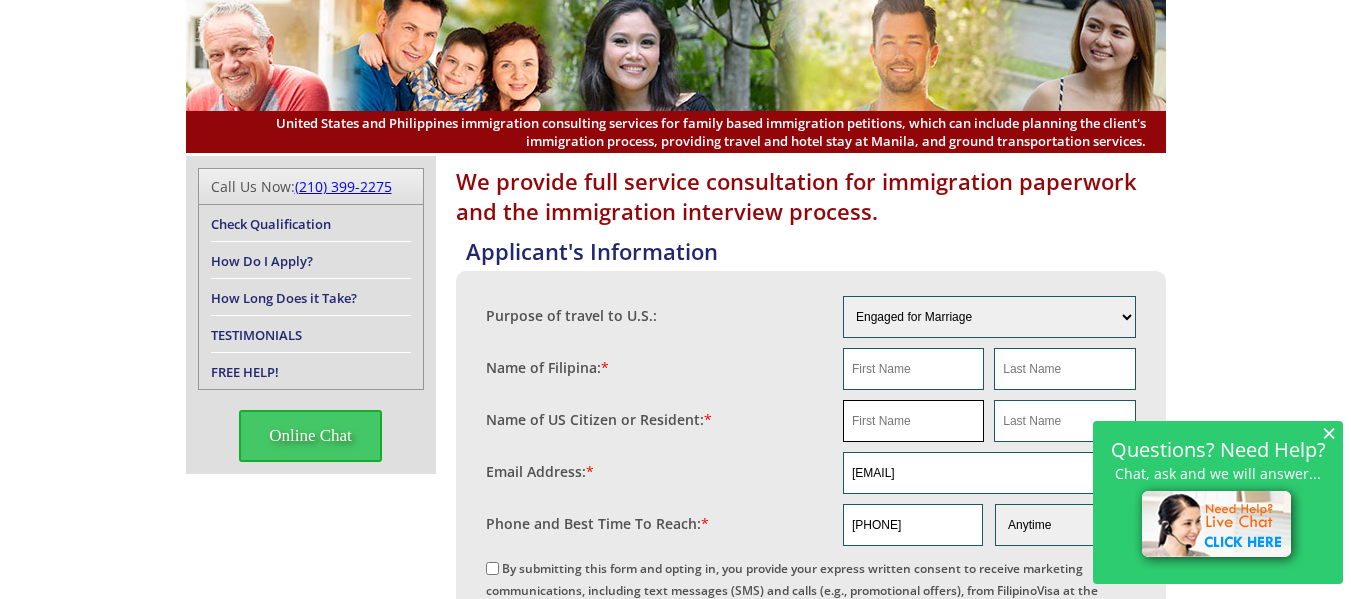 click at bounding box center (913, 421) 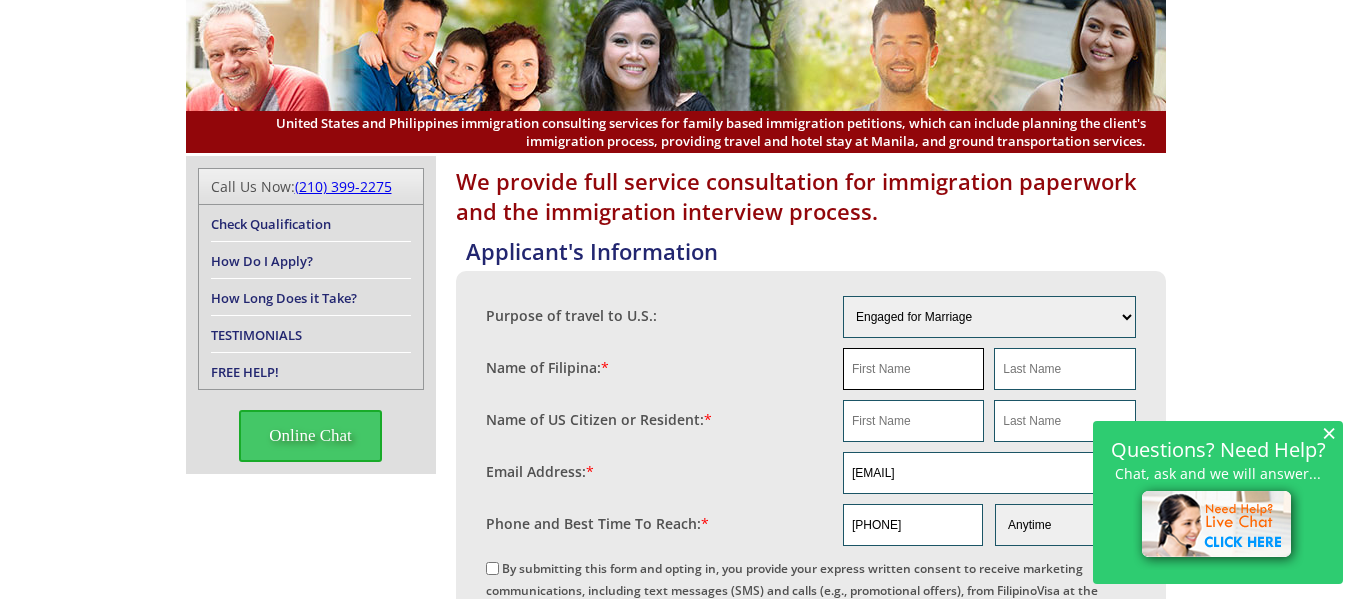 click at bounding box center [913, 369] 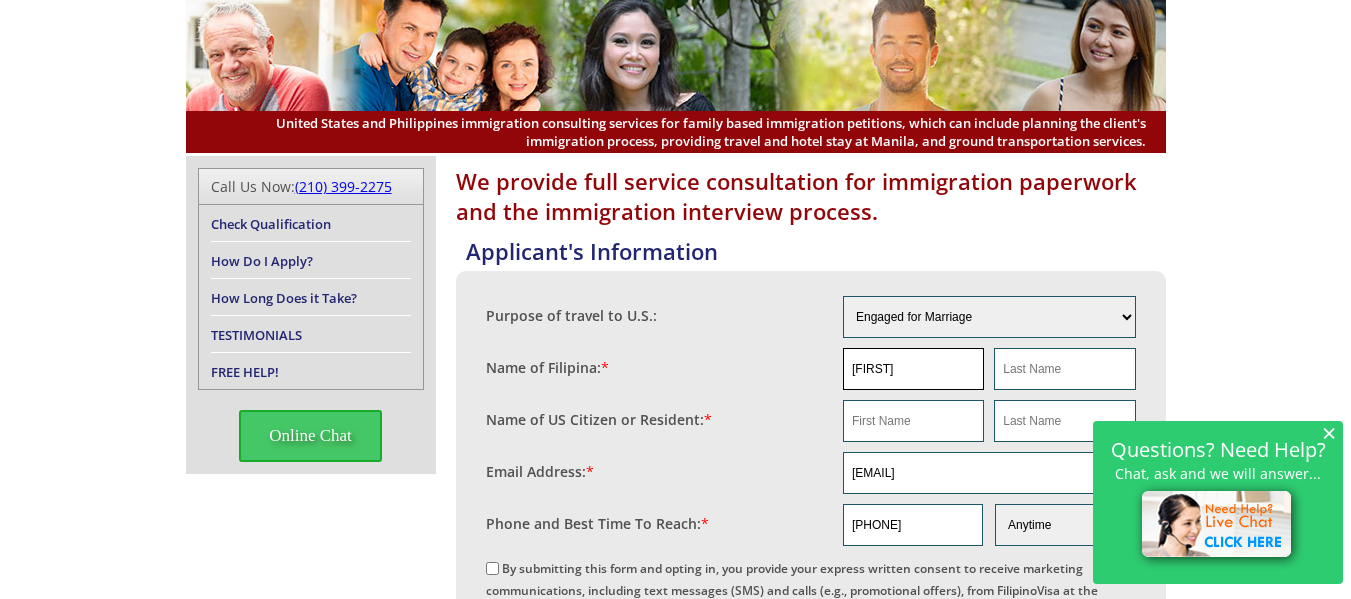 type on "Eivanna" 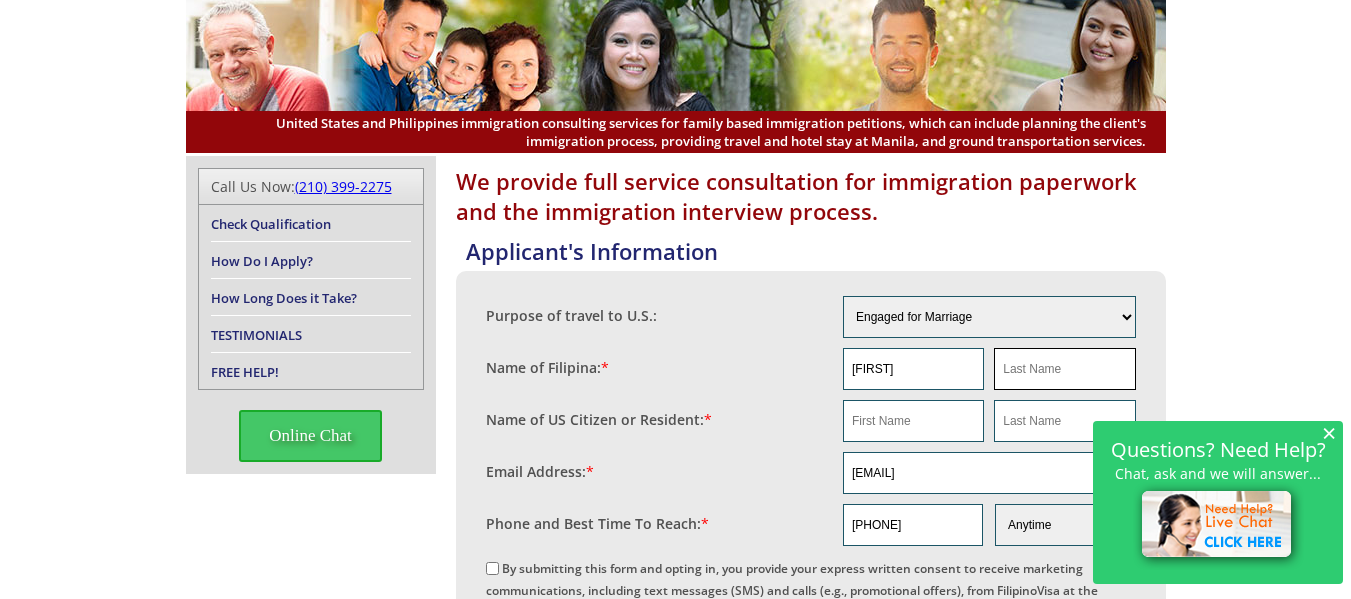 click at bounding box center (1064, 369) 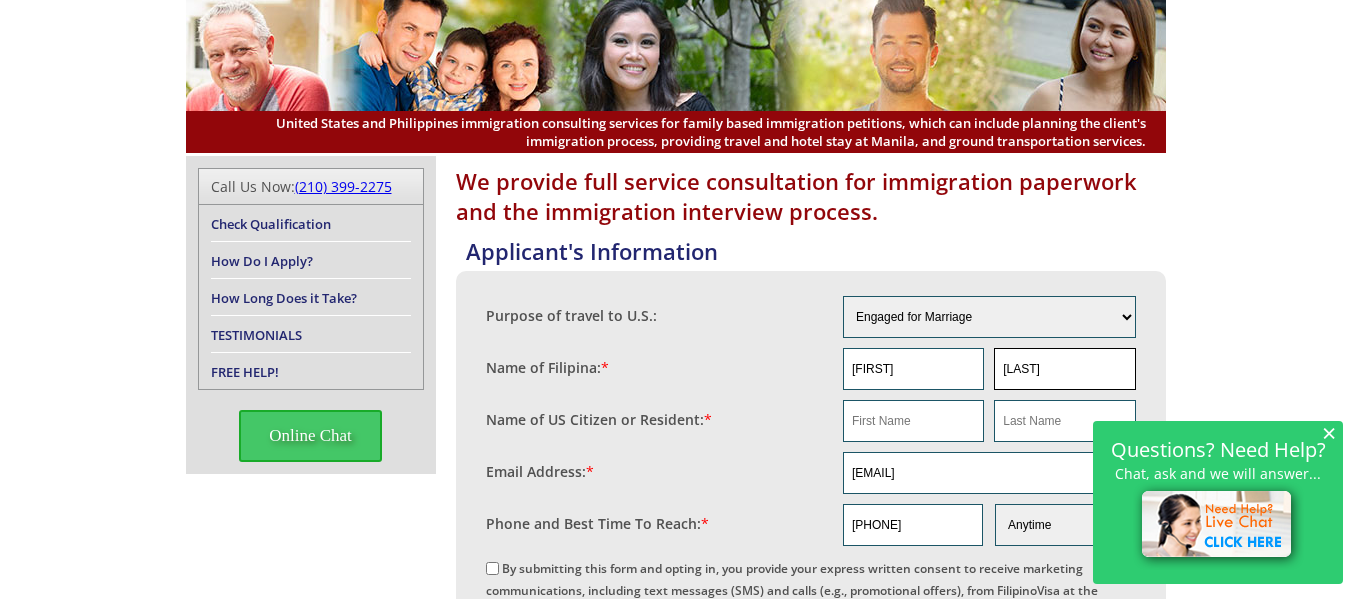 type on "Sanchez" 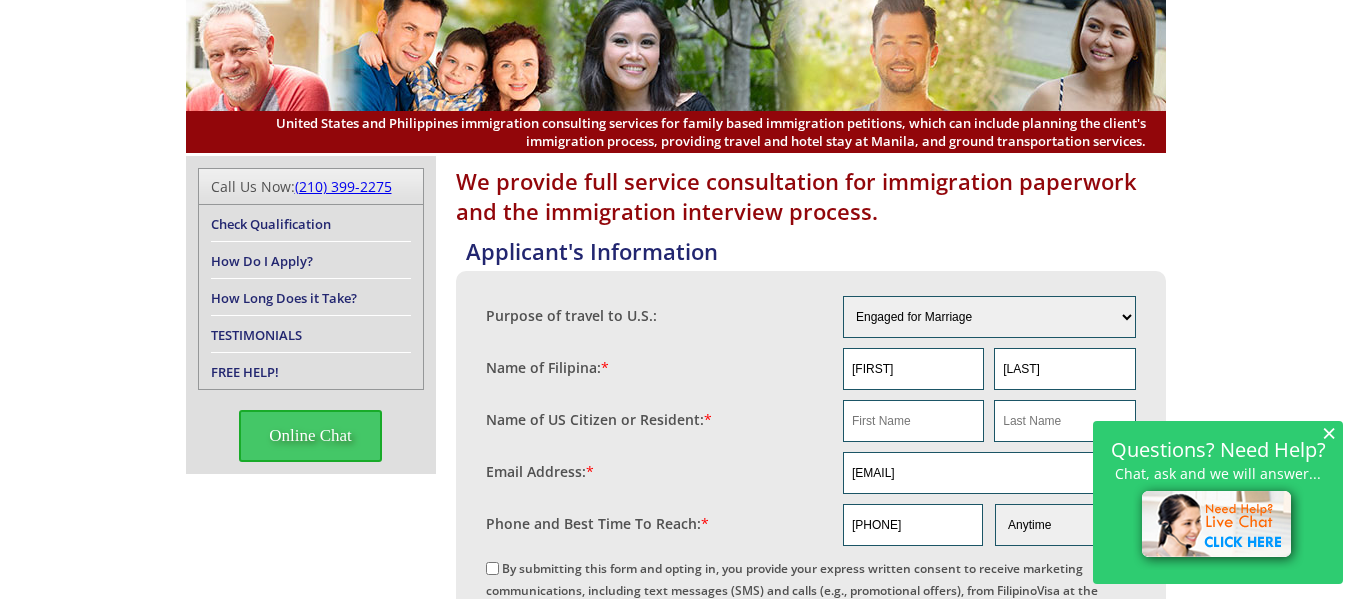 click on "Name of US Citizen or Resident:  *" at bounding box center [811, 421] 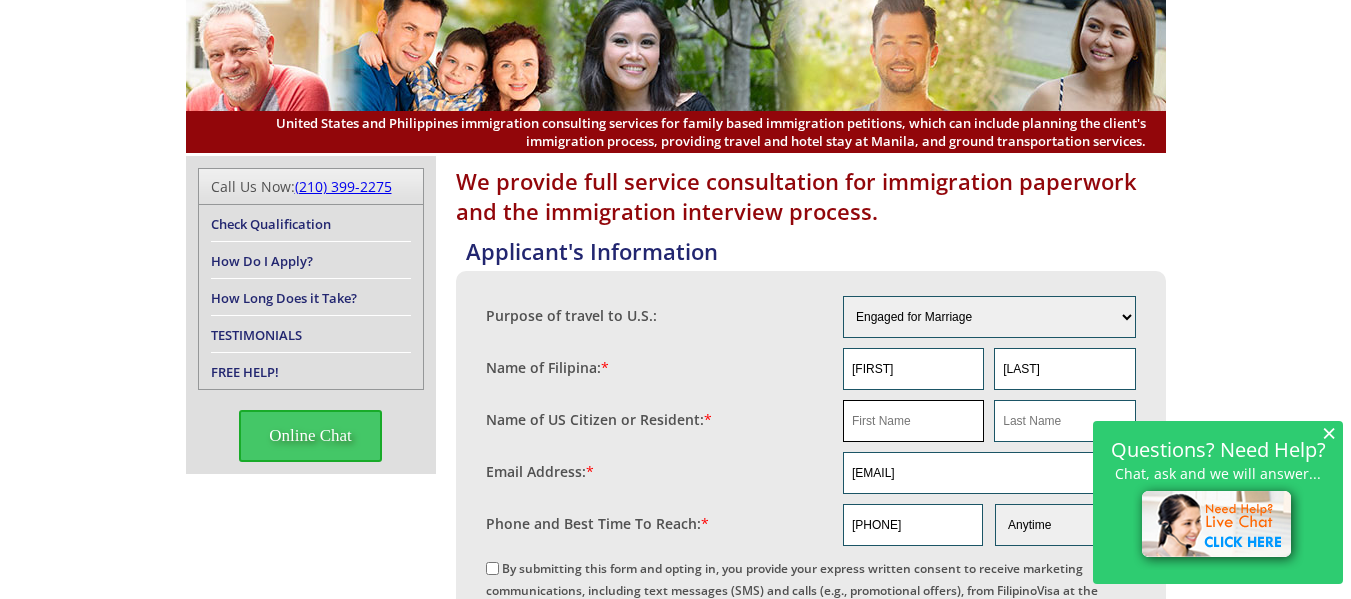 click at bounding box center (913, 421) 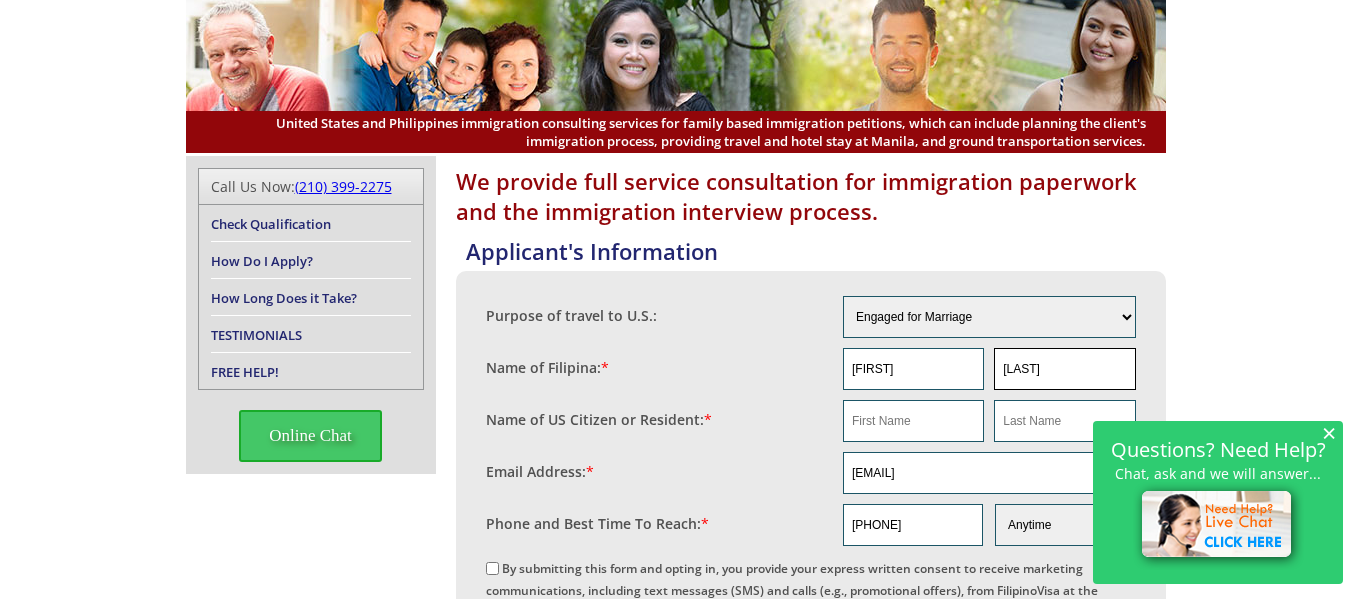 click on "Sanchez" at bounding box center [1064, 369] 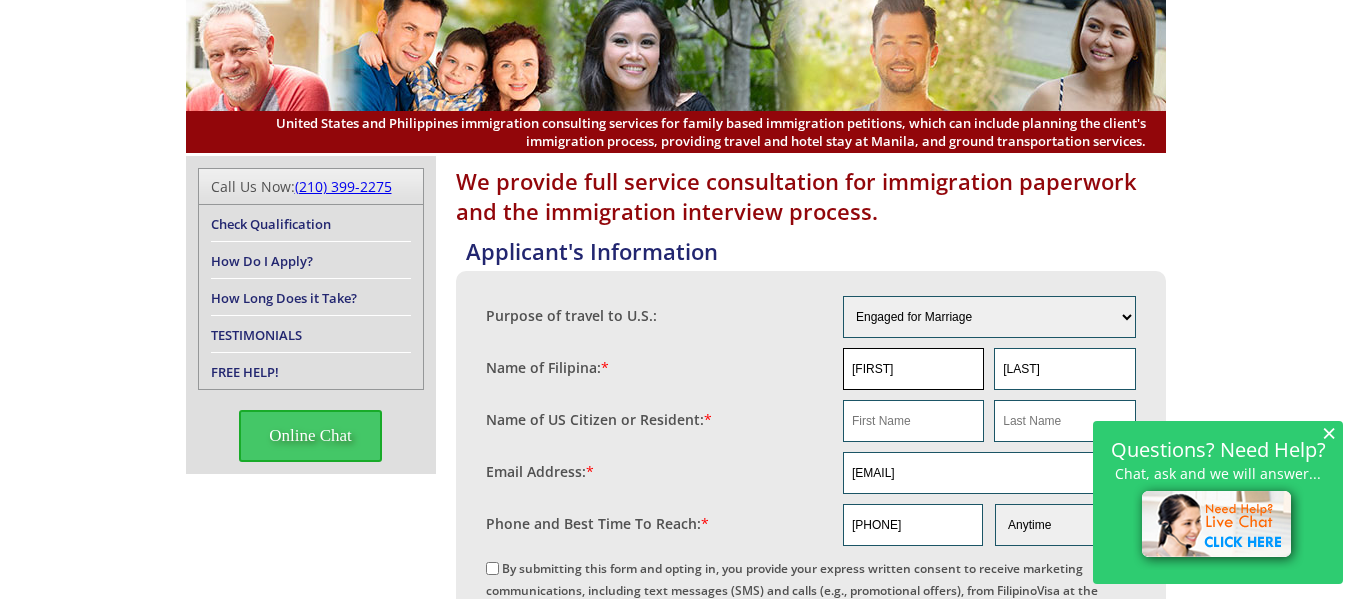 drag, startPoint x: 942, startPoint y: 374, endPoint x: 800, endPoint y: 372, distance: 142.01408 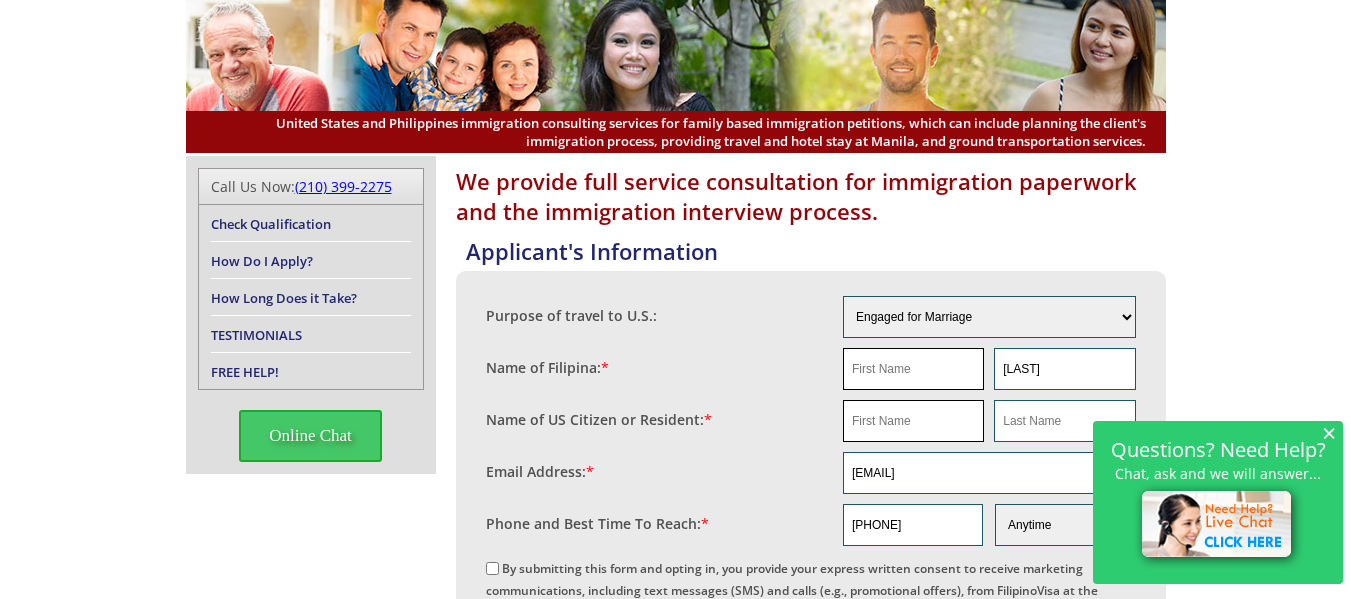 type 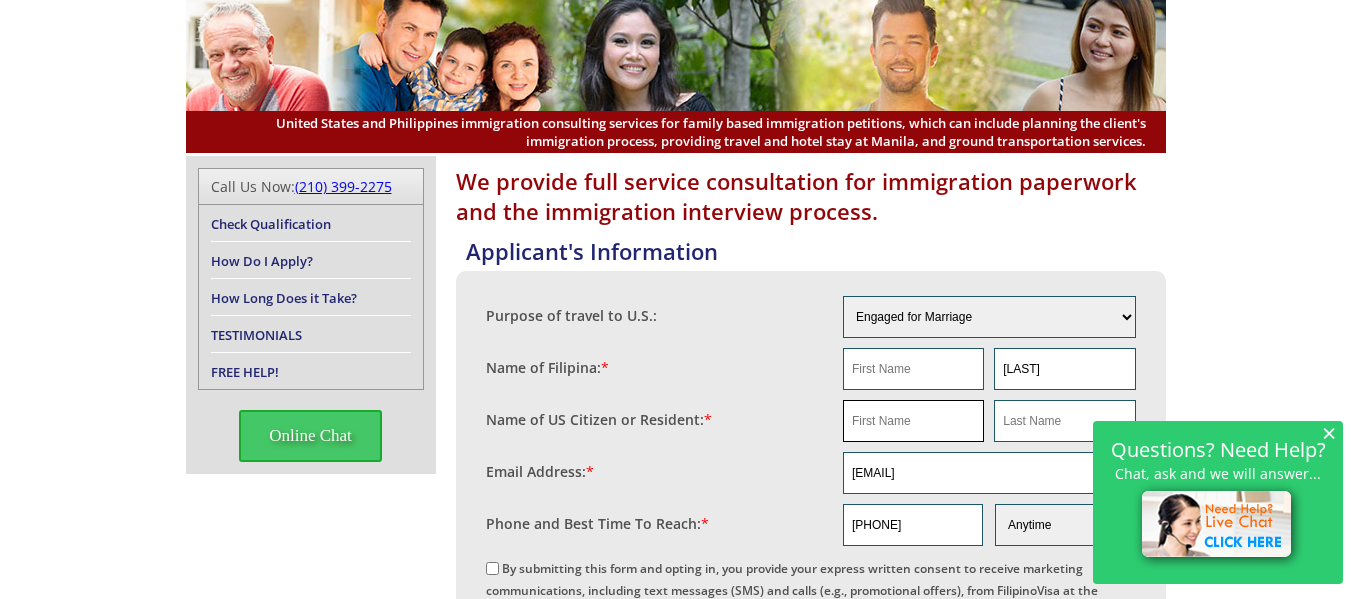 drag, startPoint x: 886, startPoint y: 421, endPoint x: 902, endPoint y: 415, distance: 17.088007 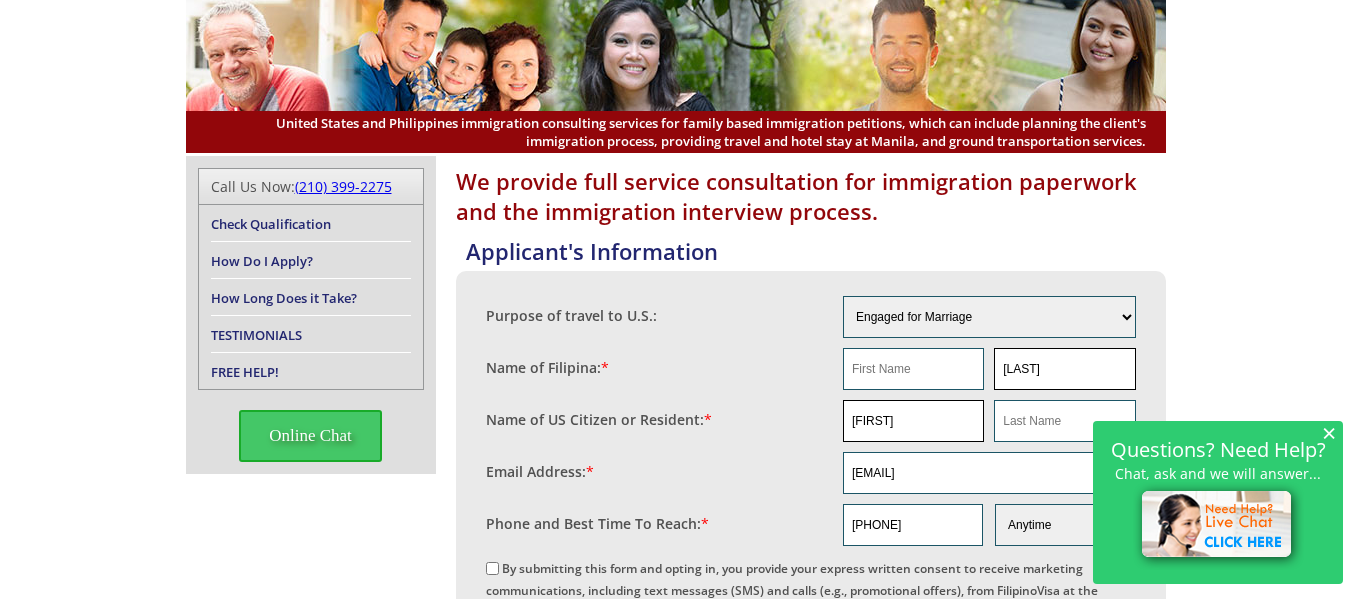 type on "Eivanna" 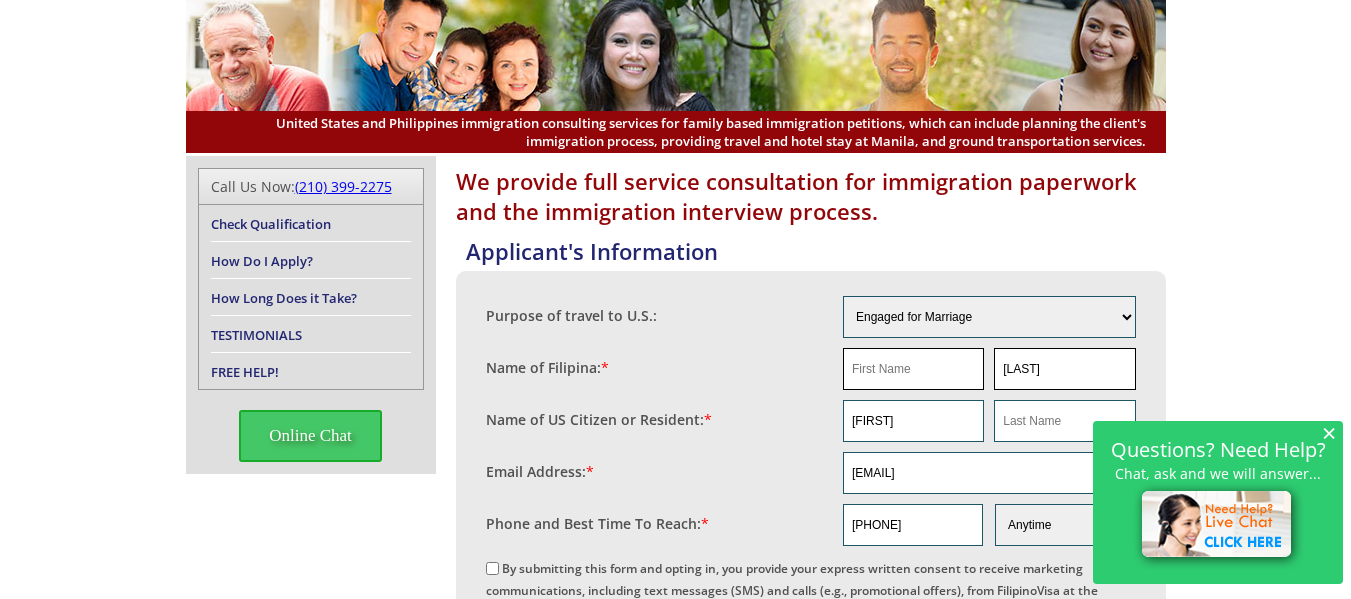 drag, startPoint x: 1092, startPoint y: 374, endPoint x: 880, endPoint y: 370, distance: 212.03773 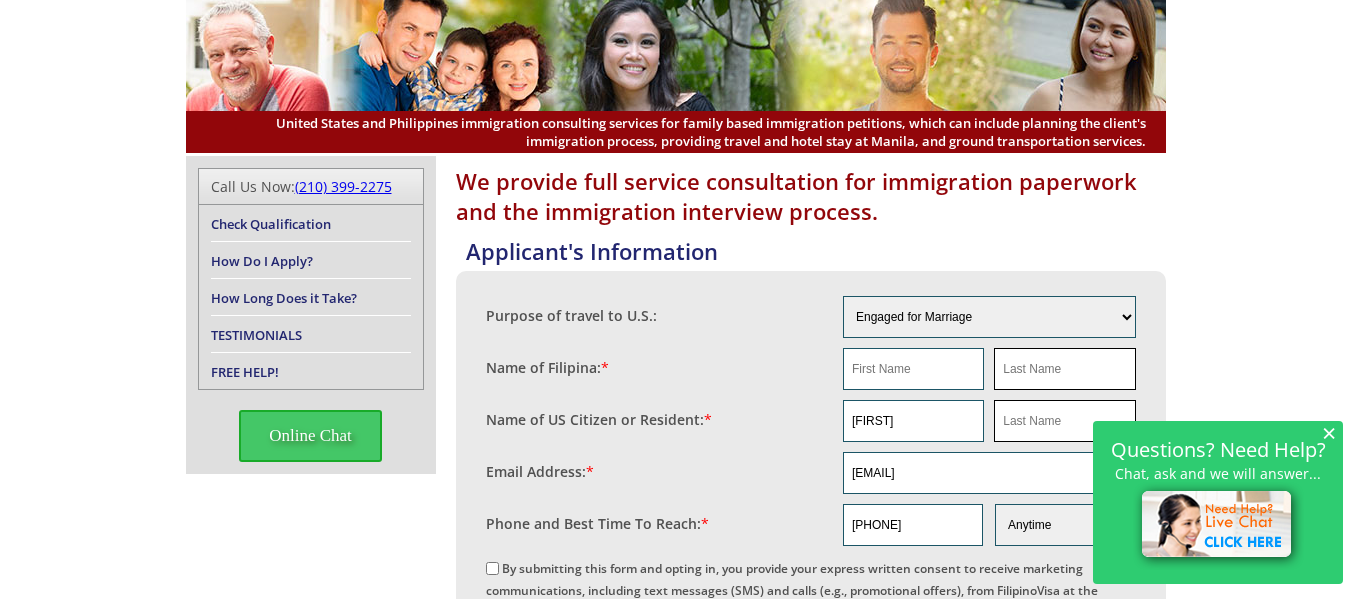 type 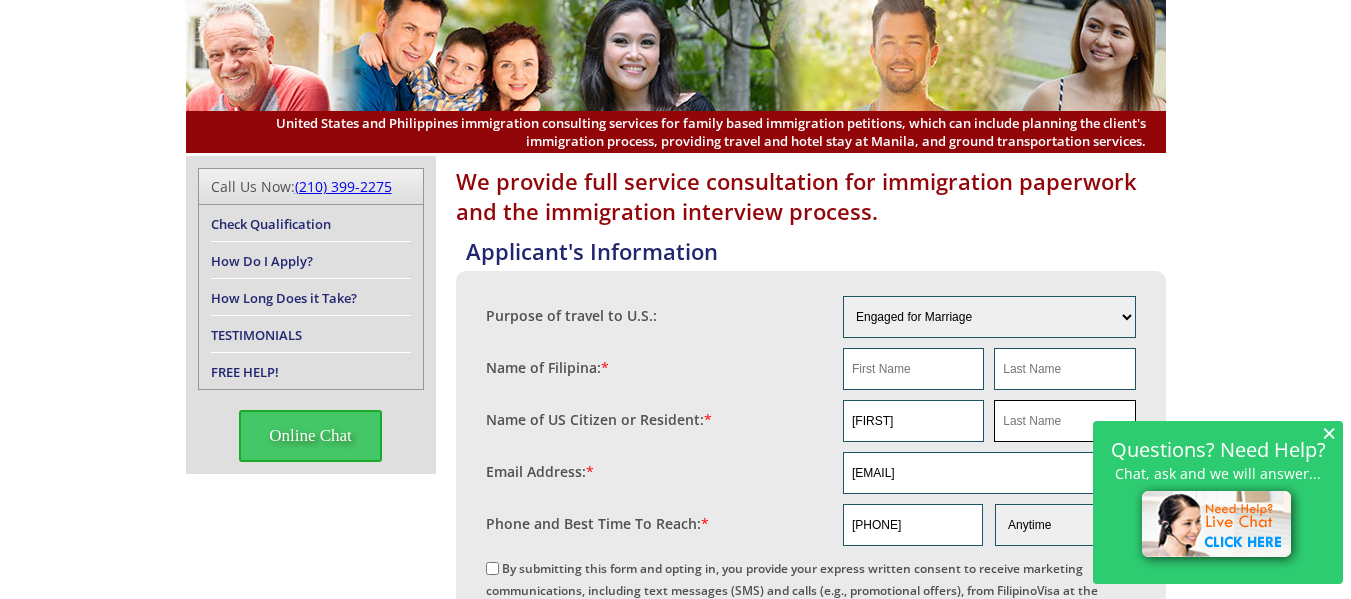 click at bounding box center (1064, 421) 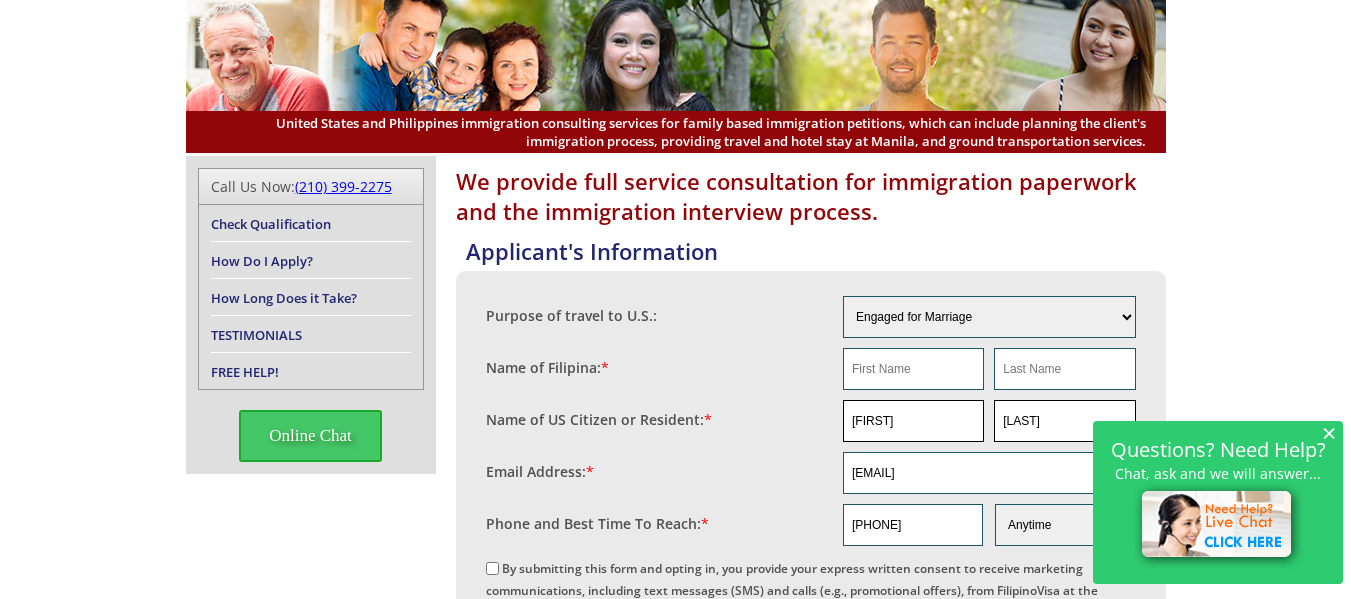 type on "Sanchez" 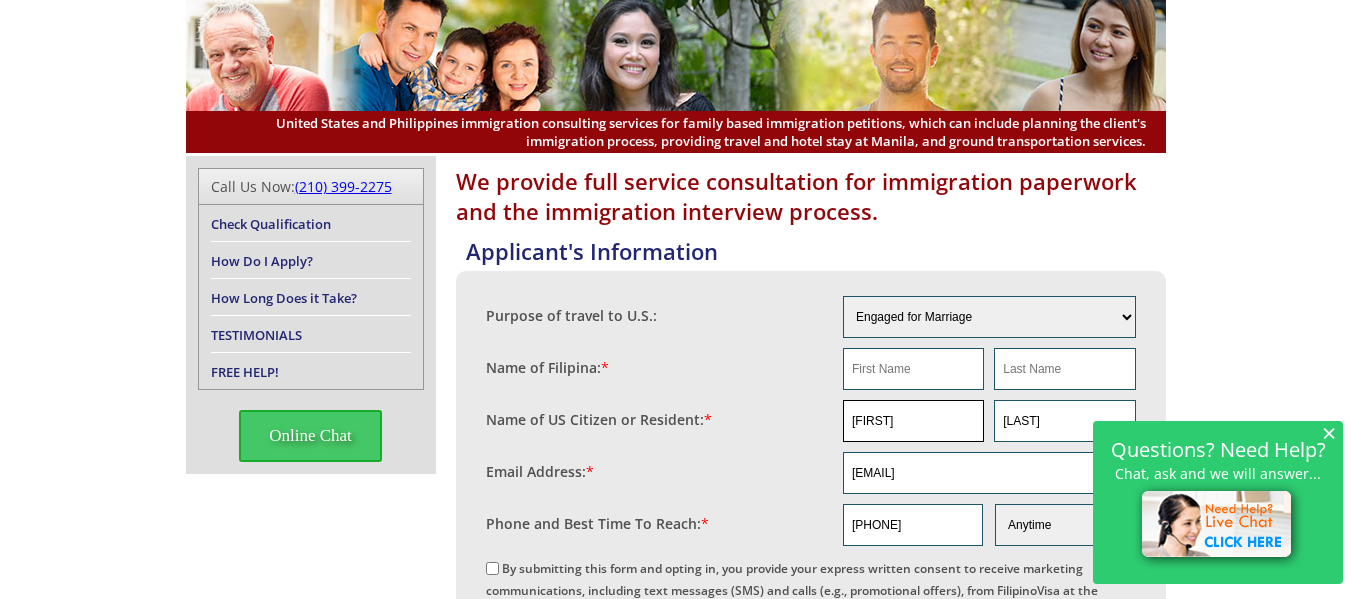 click on "Name of US Citizen or Resident:  *
Eivanna
Sanchez" at bounding box center (811, 421) 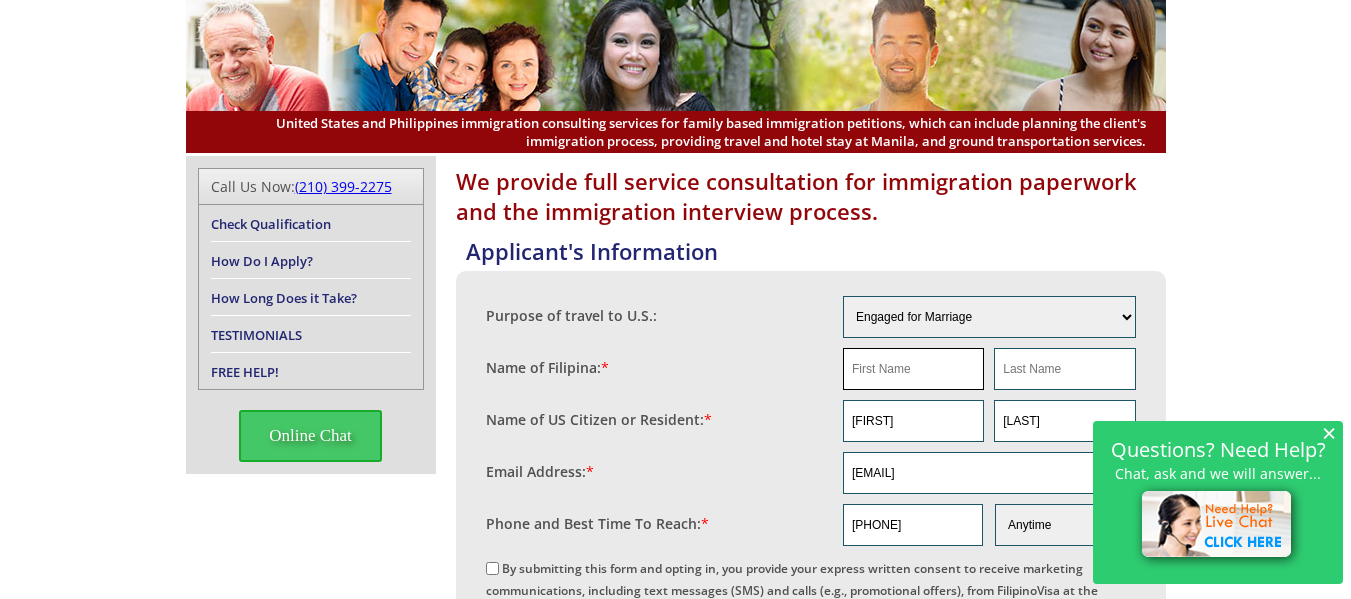 click at bounding box center (913, 369) 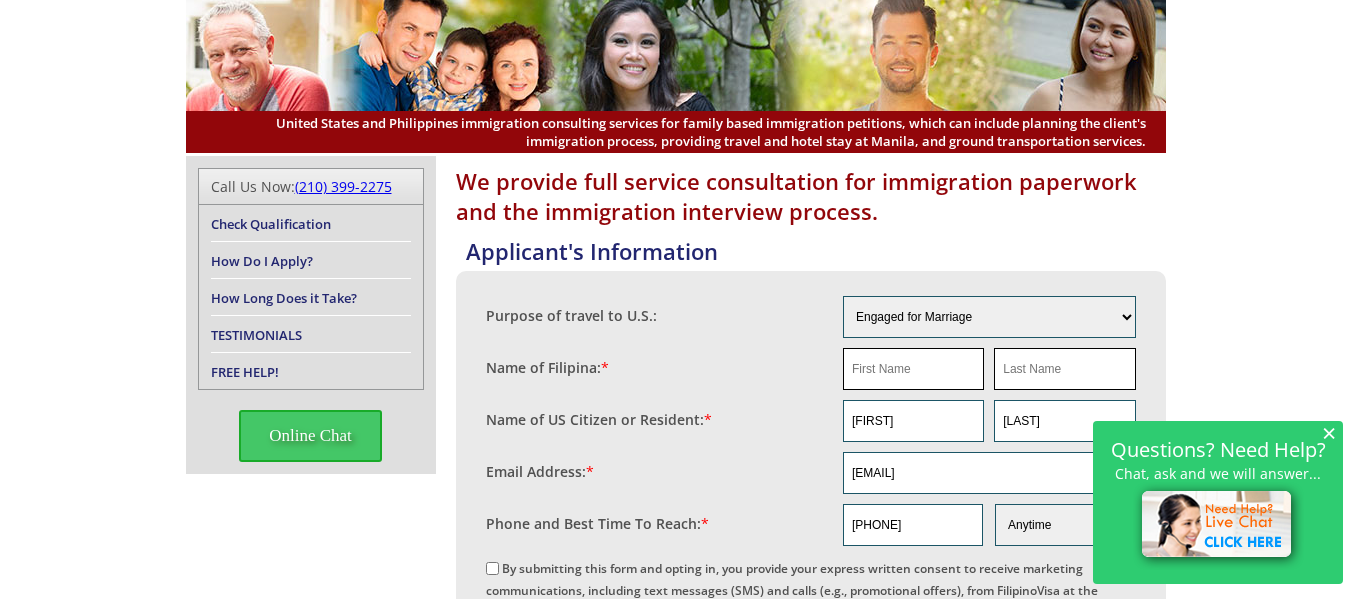 paste on "Eivanna" 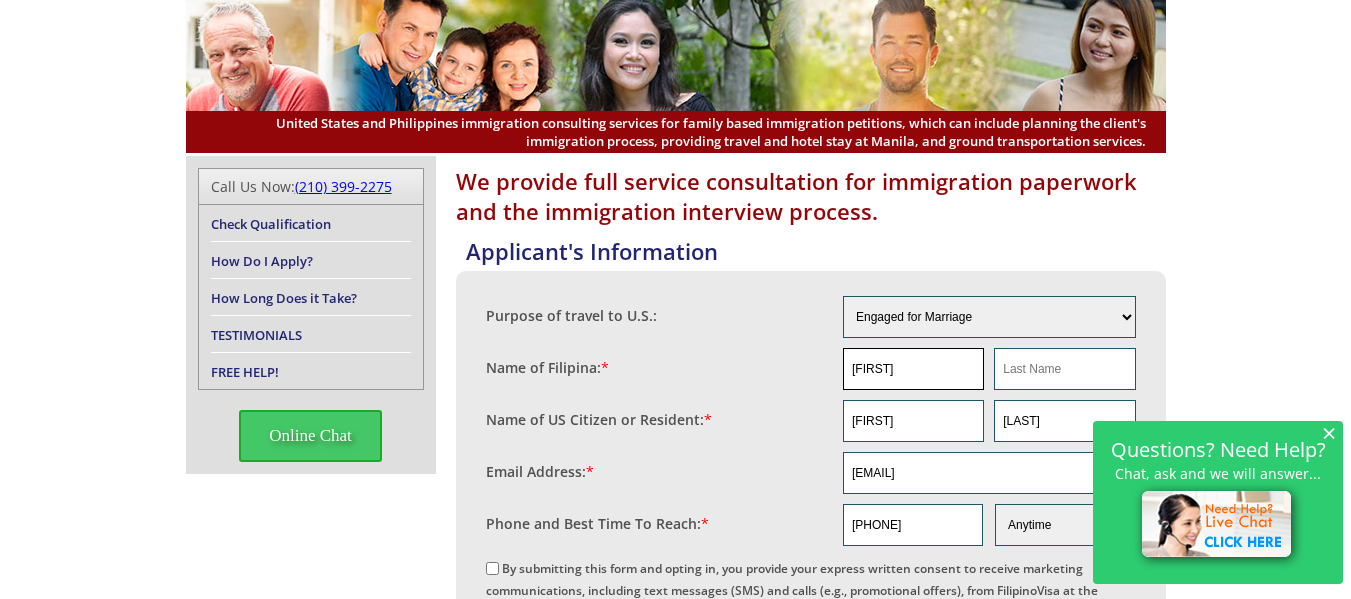 type on "Eivanna" 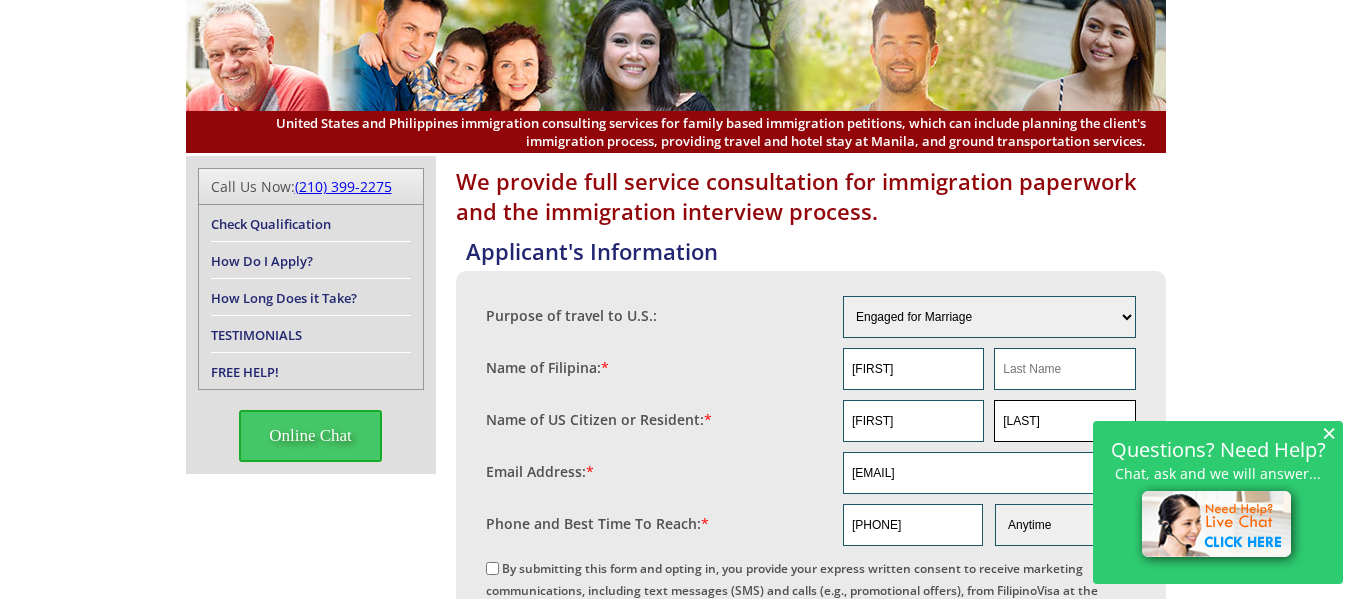 click on "Sanchez" at bounding box center (1062, 421) 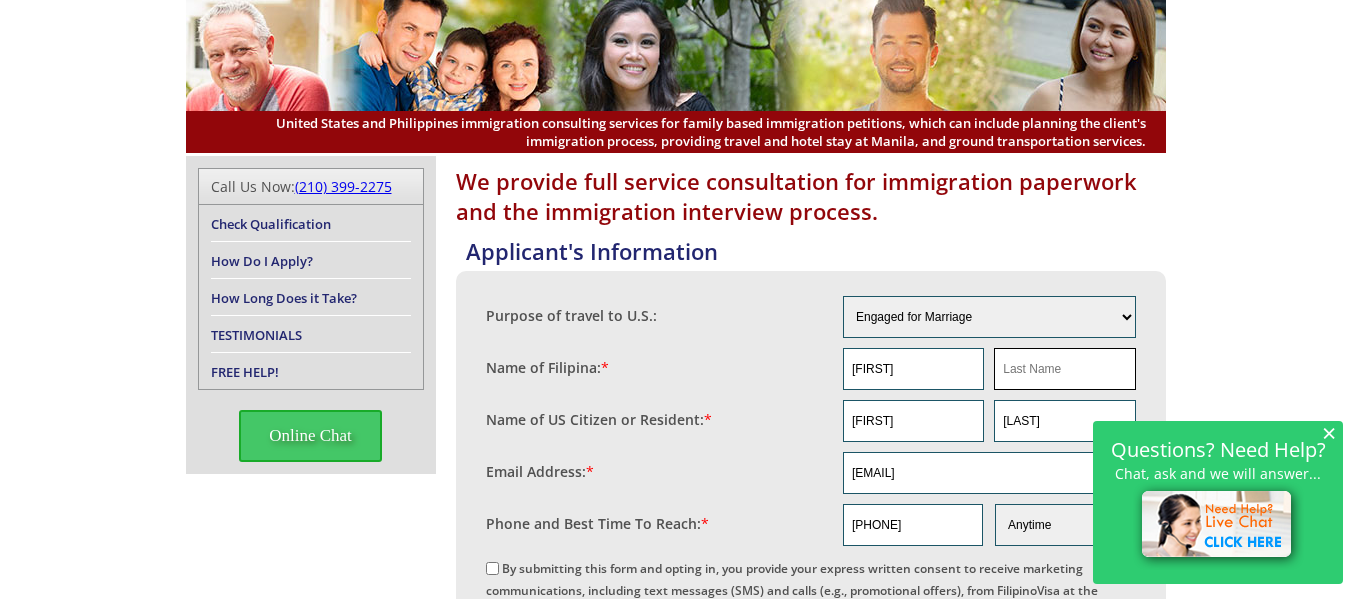 click at bounding box center [1064, 369] 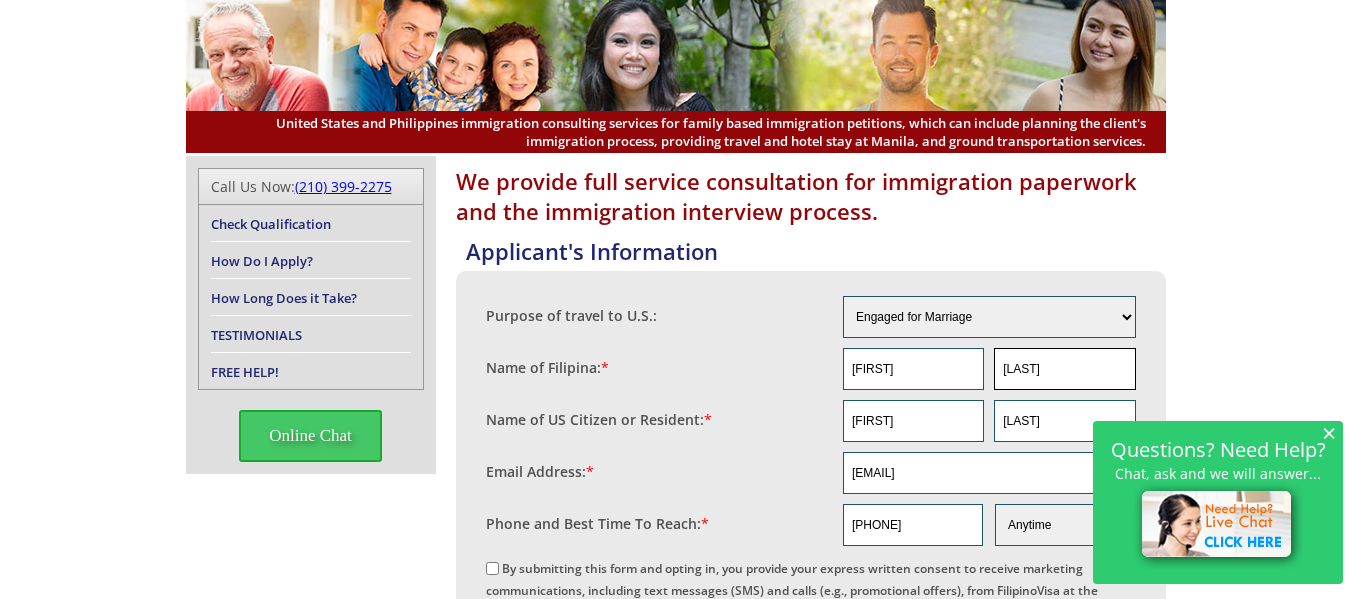 type on "Sanchez" 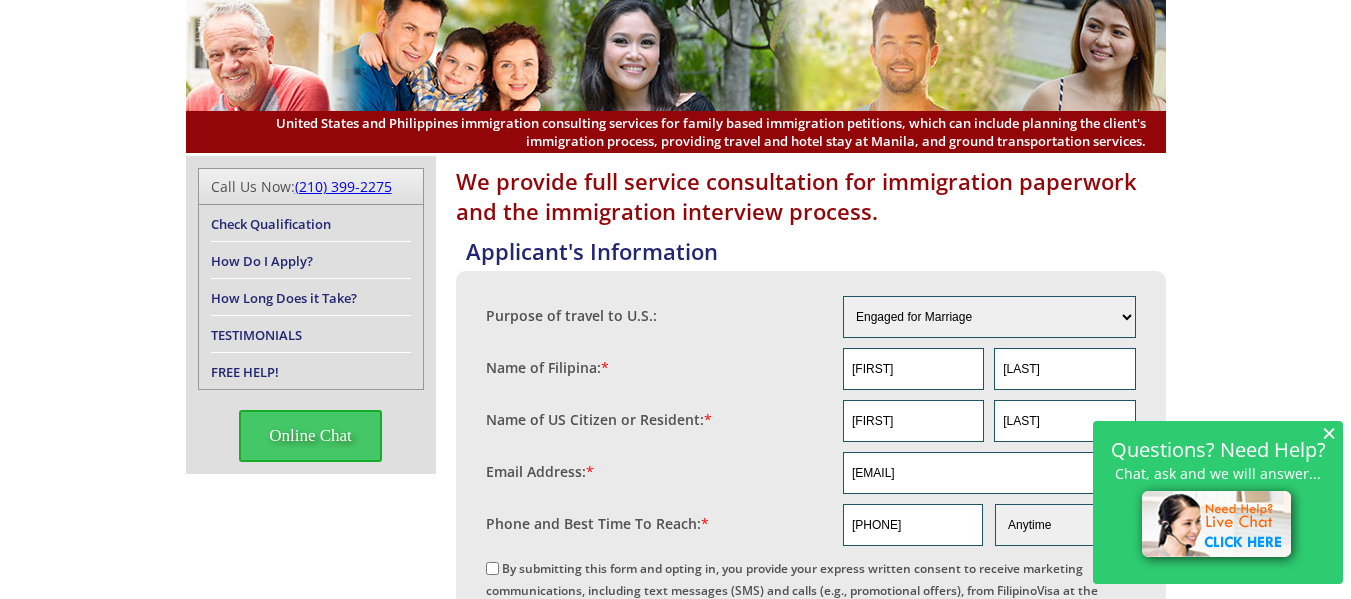 click on "×" at bounding box center [1329, 432] 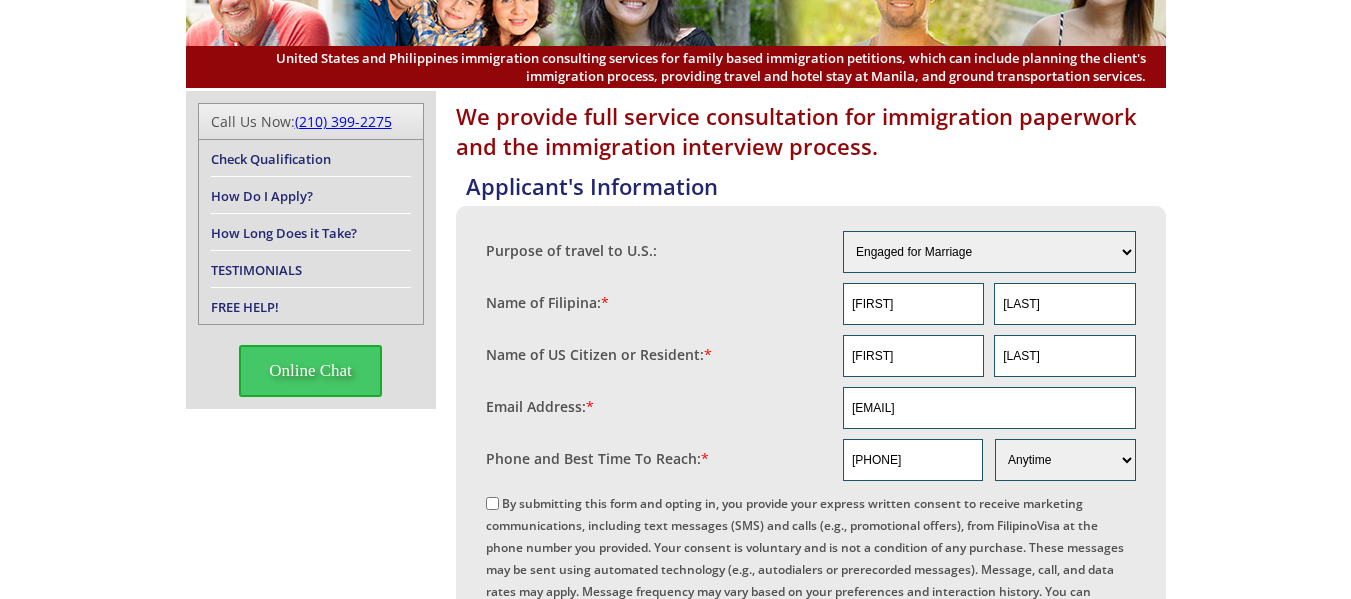 scroll, scrollTop: 200, scrollLeft: 0, axis: vertical 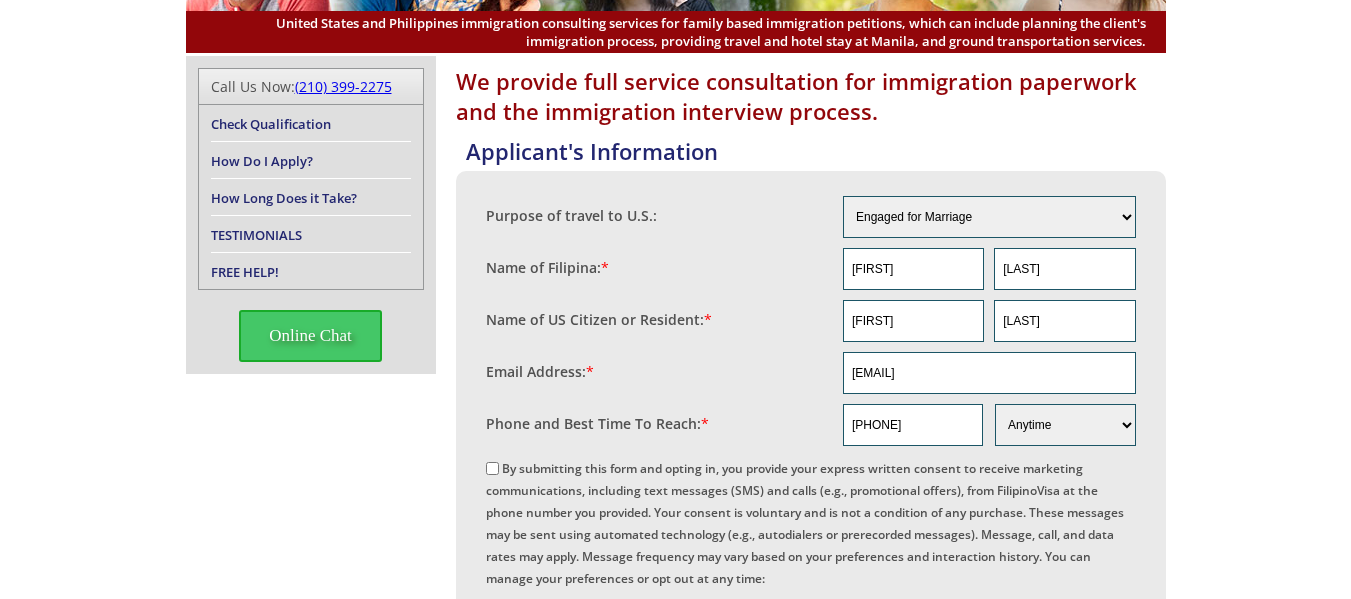 click on "By submitting this form and opting in, you provide your express written consent to receive marketing communications, including text messages (SMS) and calls (e.g., promotional offers), from FilipinoVisa at the phone number you provided. Your consent is voluntary and is not a condition of any purchase. These messages may be sent using automated technology (e.g., autodialers or prerecorded messages). Message, call, and data rates may apply. Message frequency may vary based on your preferences and interaction history. You can manage your preferences or opt out at any time:
1. Text STOP: Reply STOP to STOP.
2. Text HELP: Reply HELP for HELP.
3. Call or Email: Contact us at +1 (210) 399-2275 or  info@filipinovisa.com  to manage preferences.
For details on how your data is used and your rights, review our  Privacy Policy  and  Terms of Service ." at bounding box center [805, 589] 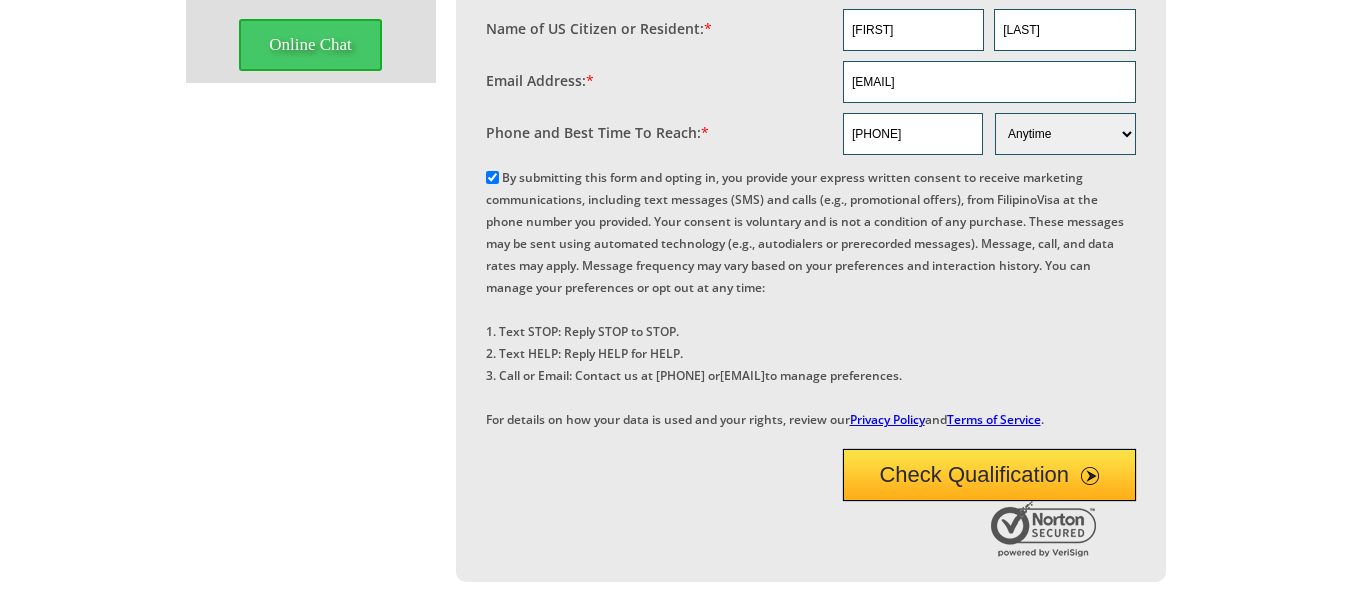 scroll, scrollTop: 300, scrollLeft: 0, axis: vertical 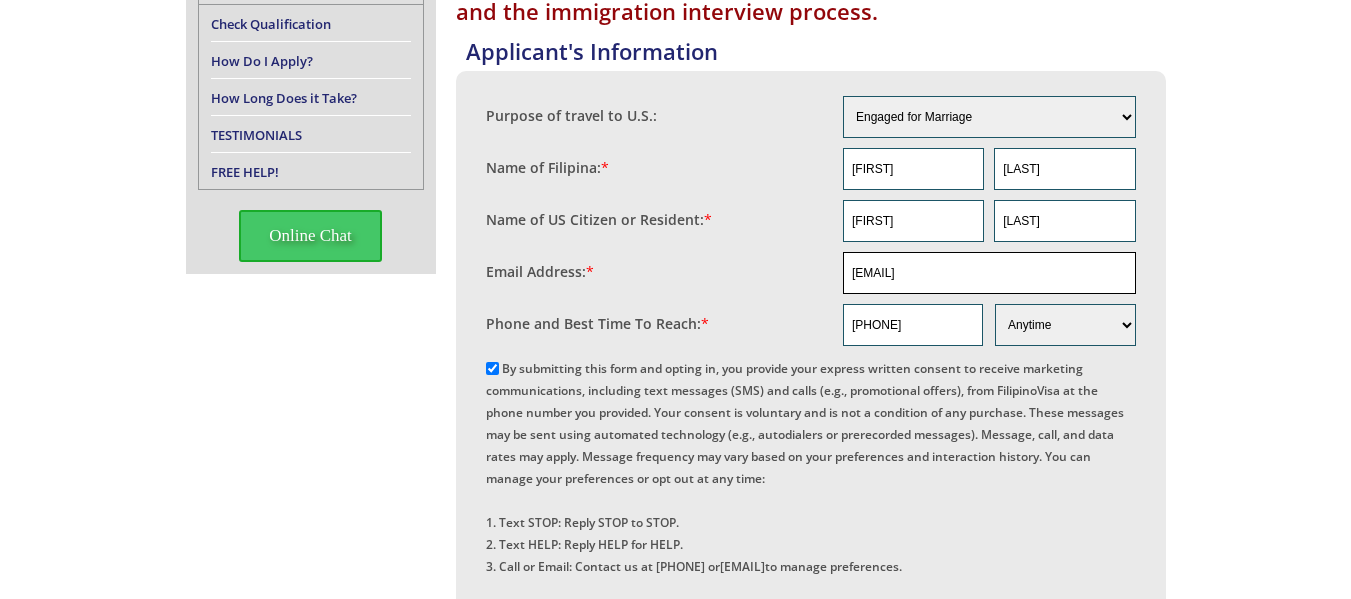 drag, startPoint x: 1014, startPoint y: 278, endPoint x: 757, endPoint y: 282, distance: 257.03113 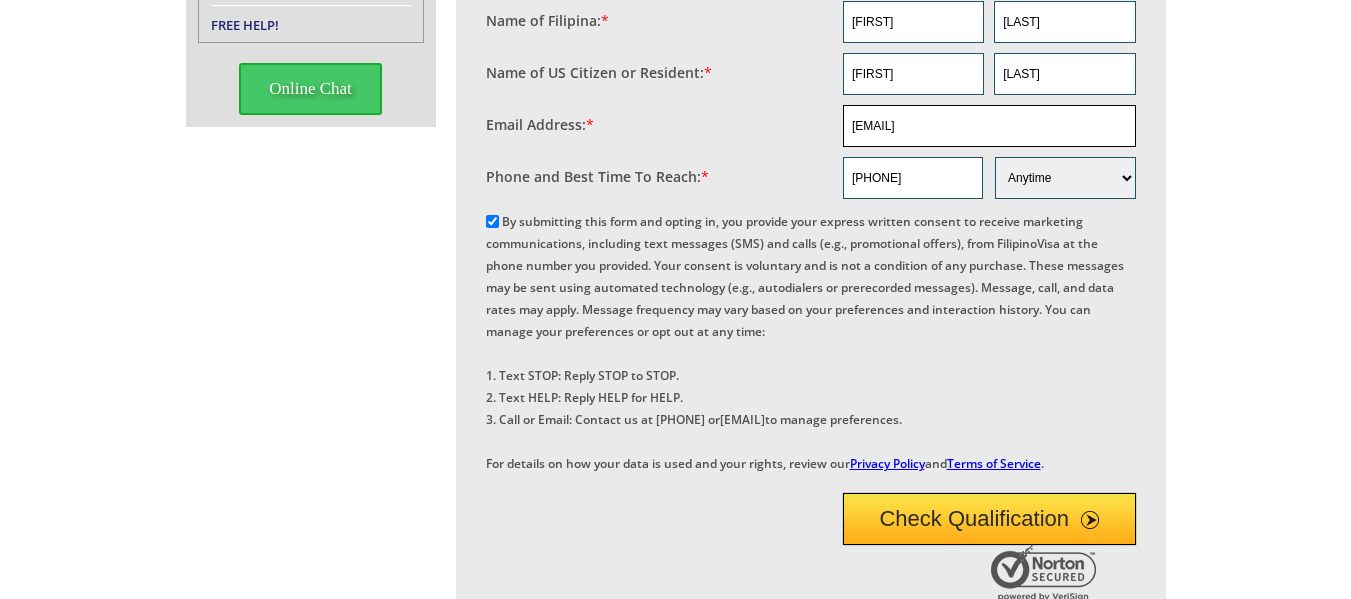 scroll, scrollTop: 500, scrollLeft: 0, axis: vertical 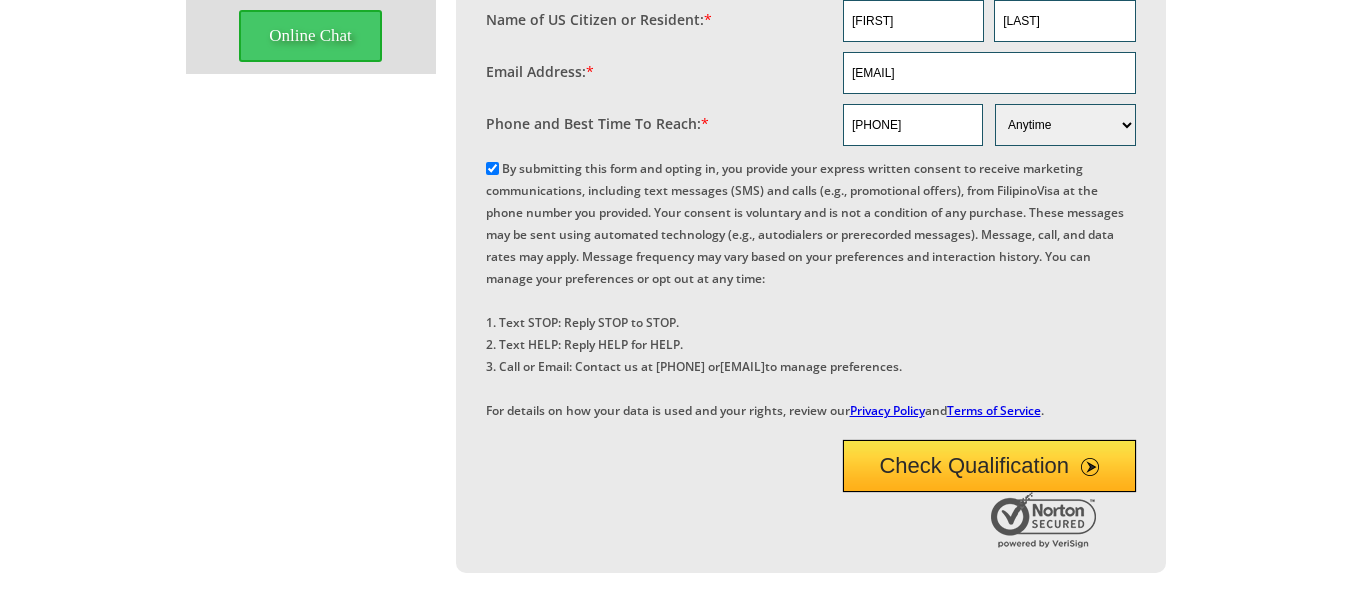 click on "Check Qualification" at bounding box center (989, 466) 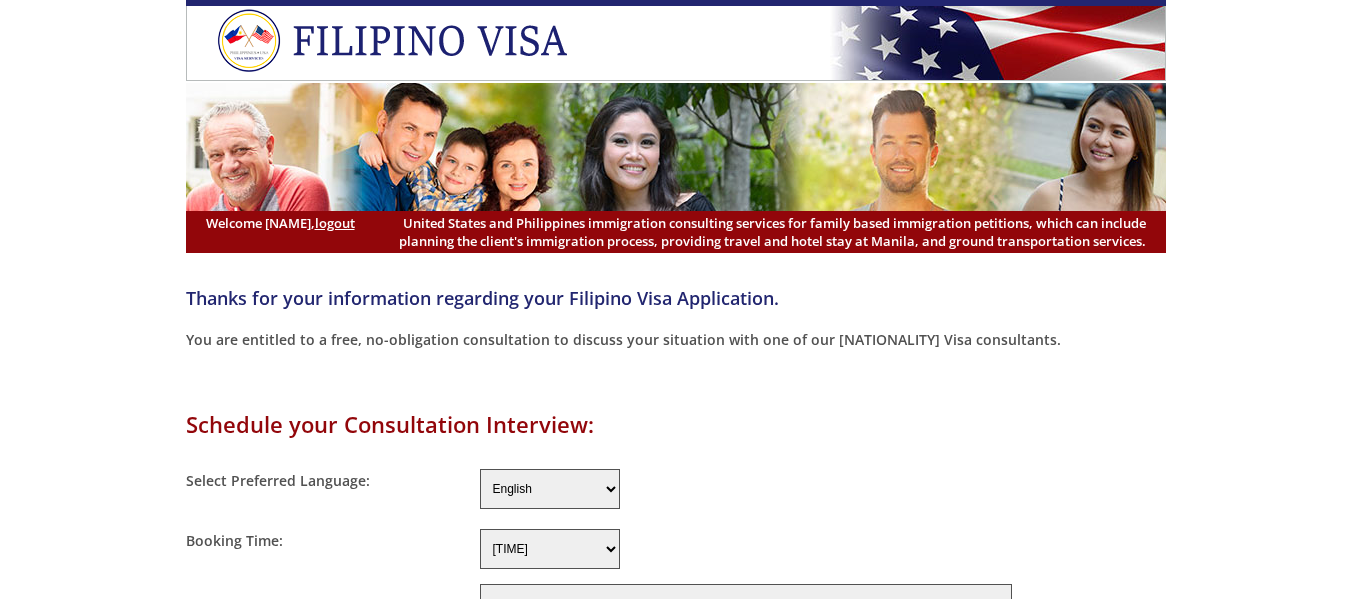 select on "-480" 